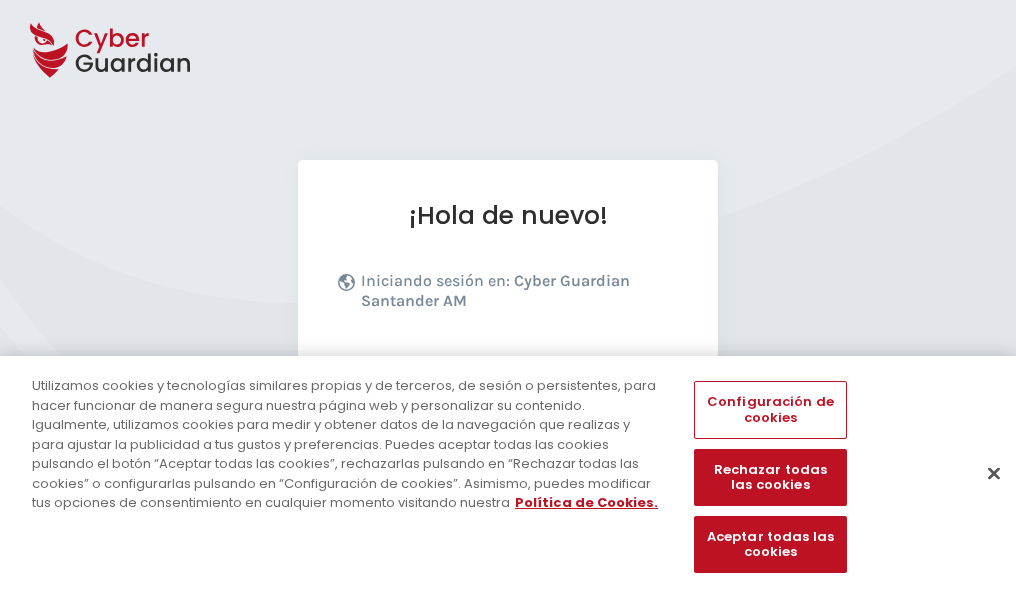 scroll, scrollTop: 245, scrollLeft: 0, axis: vertical 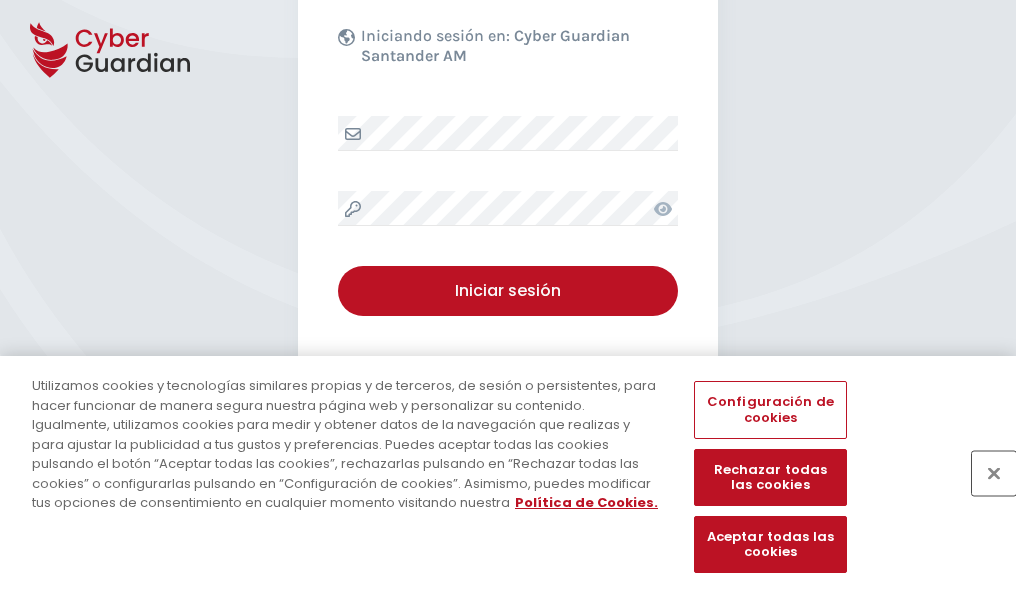 click at bounding box center (994, 473) 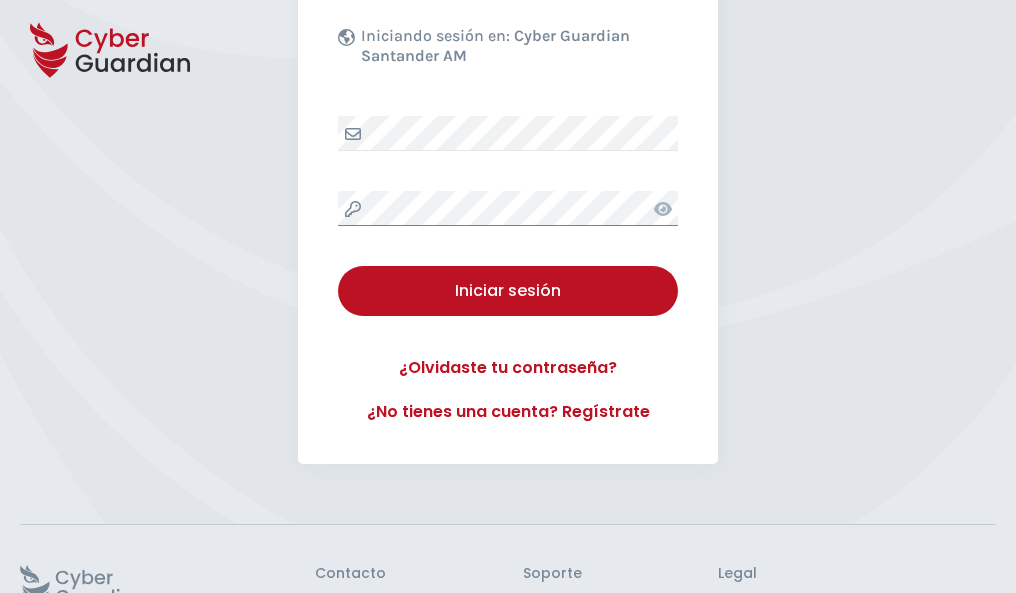scroll, scrollTop: 389, scrollLeft: 0, axis: vertical 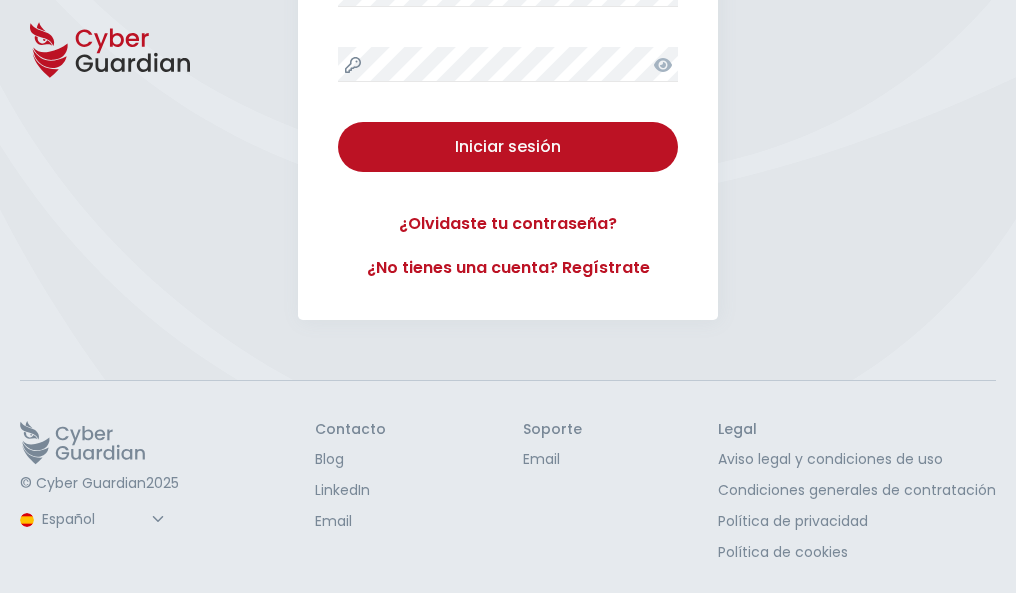 type 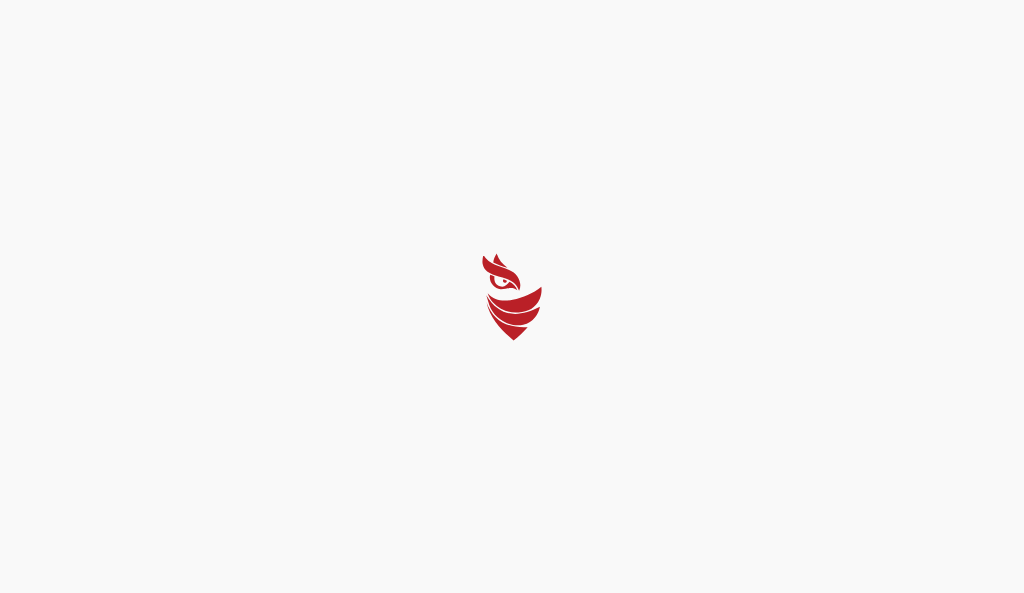 select on "Português (BR)" 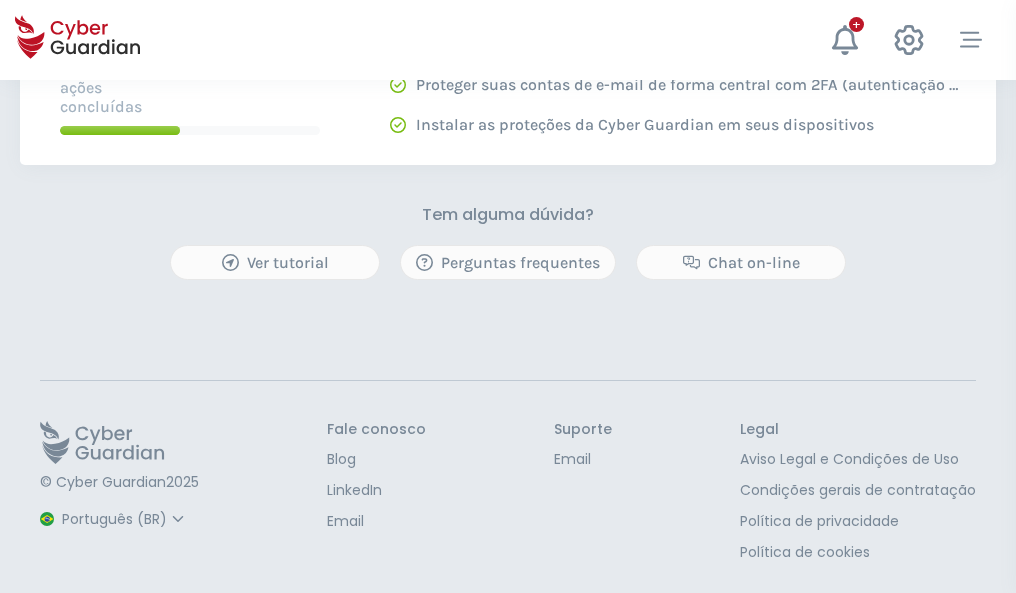 scroll, scrollTop: 0, scrollLeft: 0, axis: both 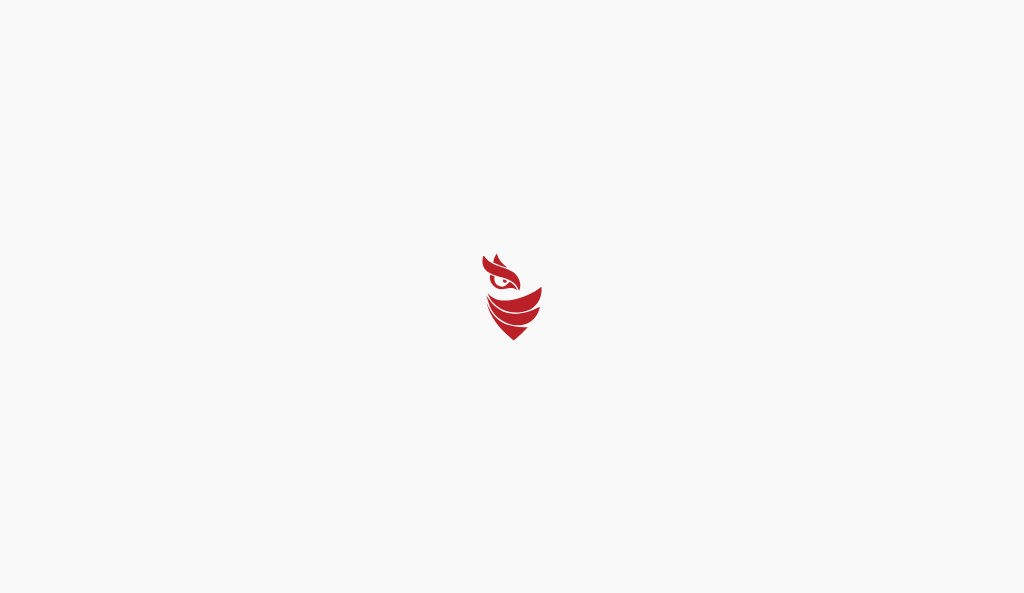 select on "Português (BR)" 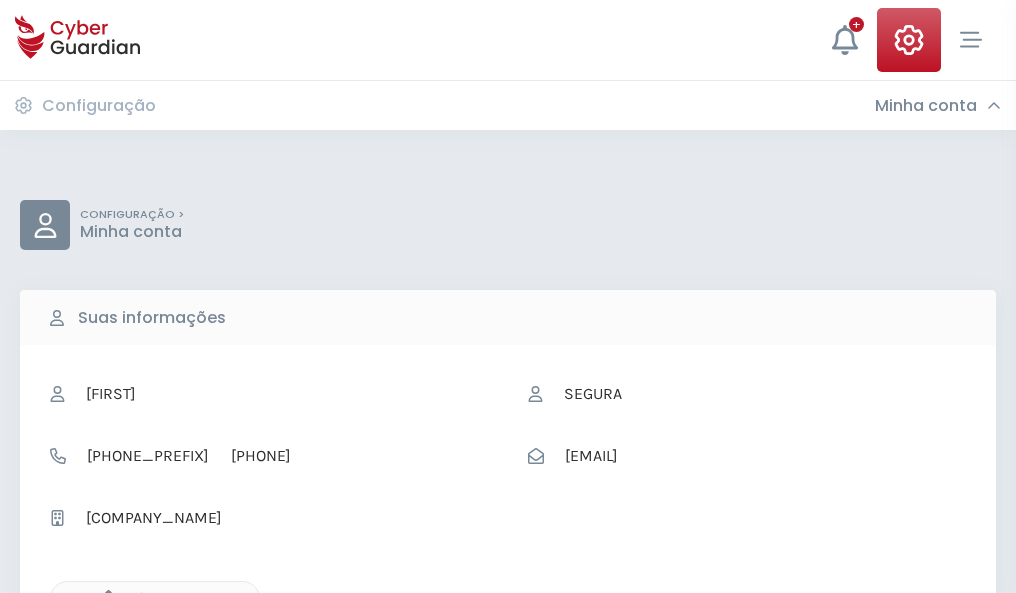 click 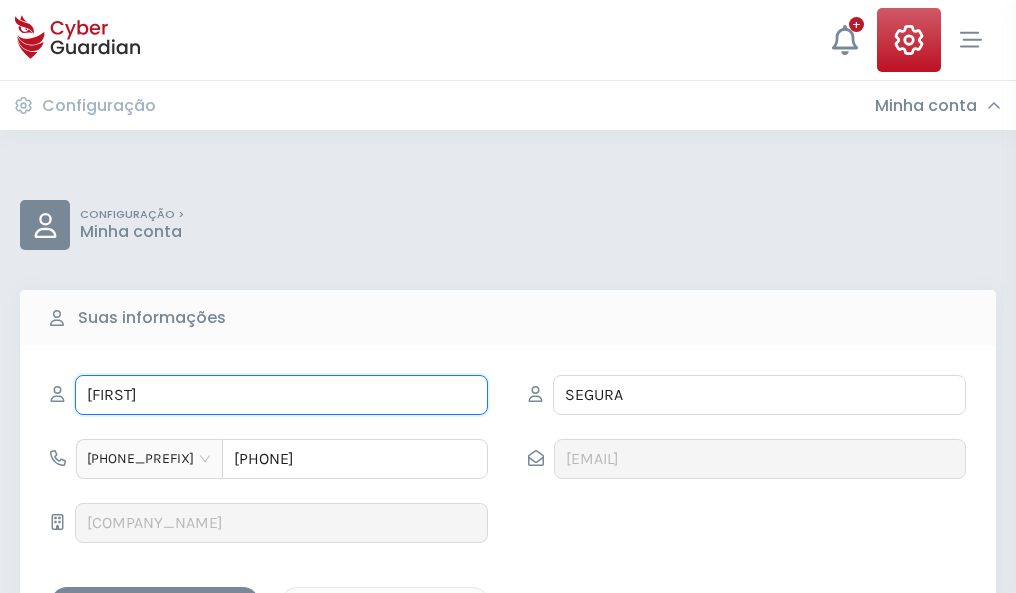 click on "JOAQUINA" at bounding box center (281, 395) 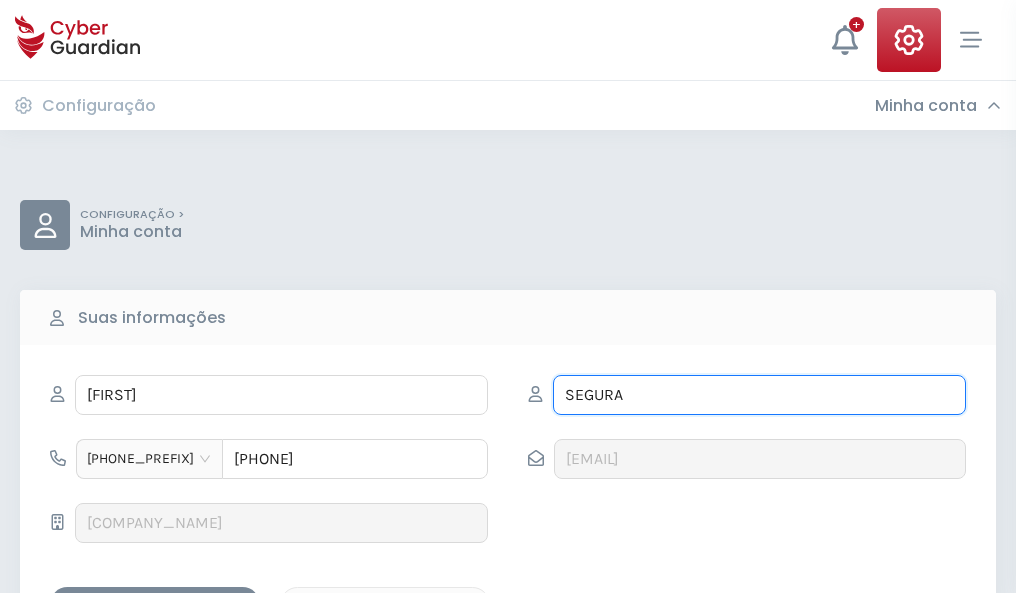 click on "SEGURA" at bounding box center (759, 395) 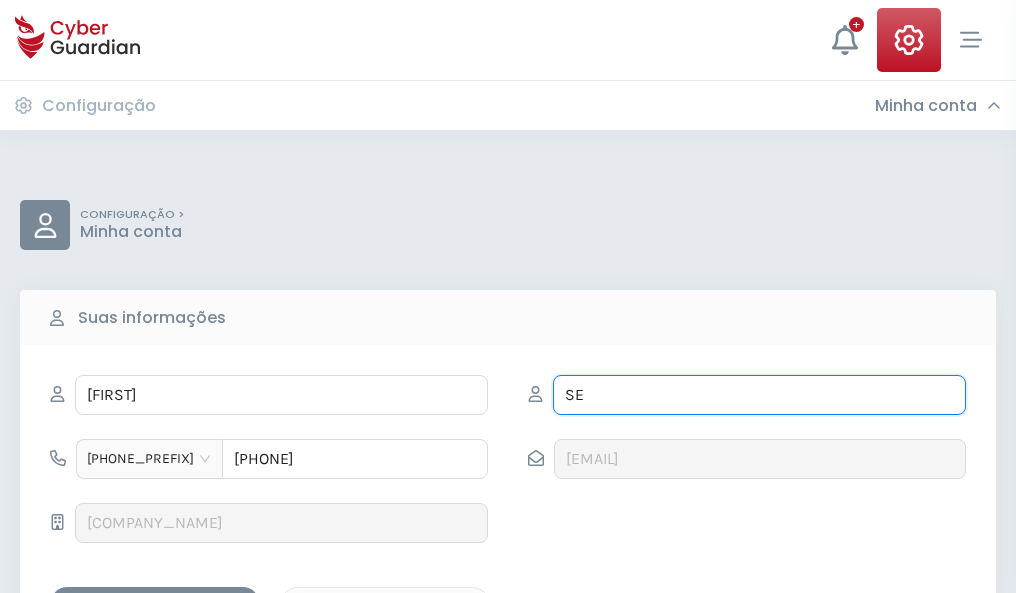 type on "S" 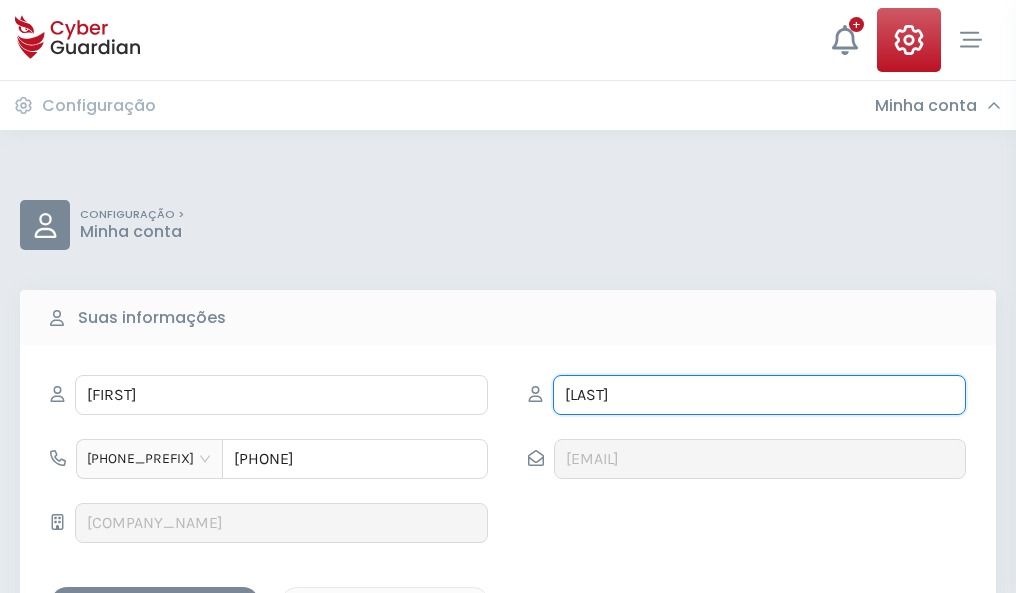 type on "Barranco" 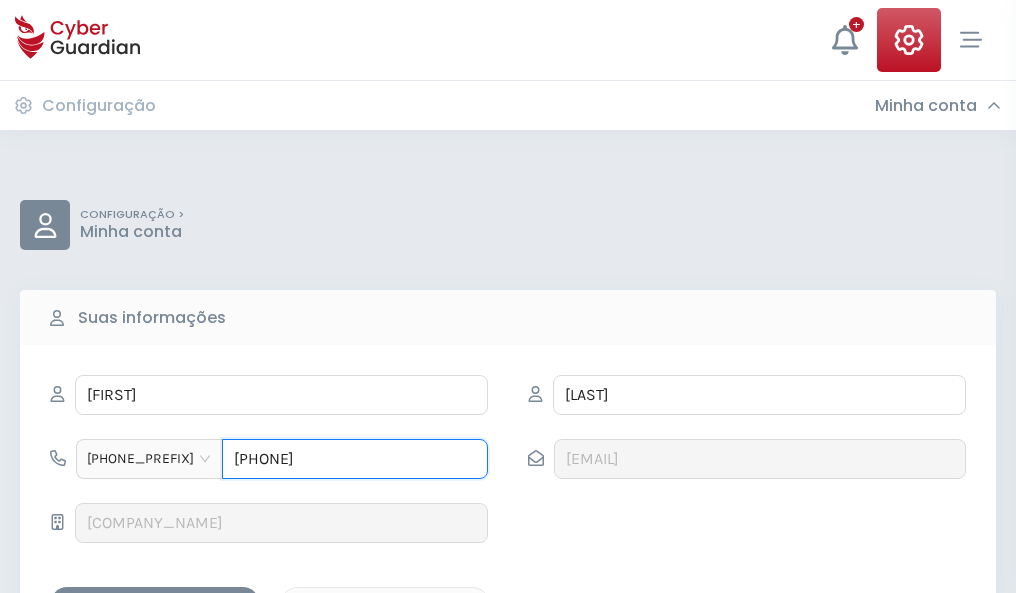 click on "4980898627" at bounding box center [355, 459] 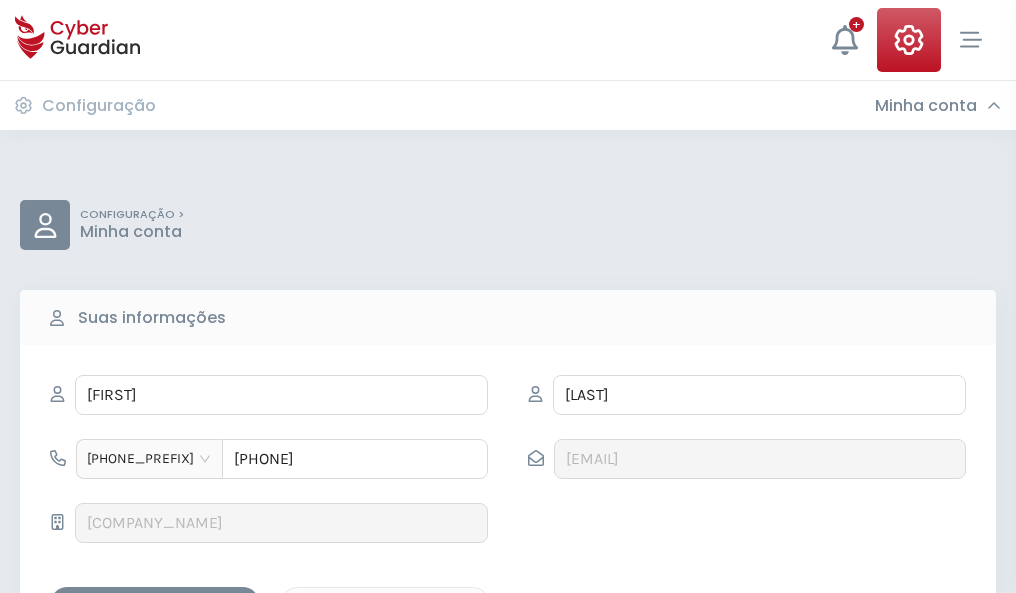 click on "Salvar alterações" at bounding box center [155, 604] 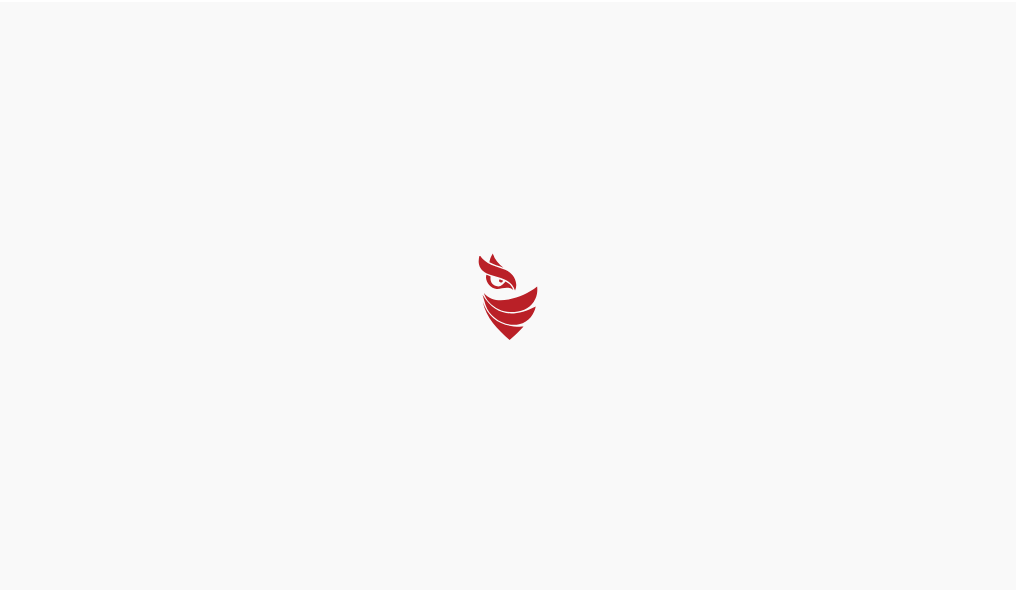 scroll, scrollTop: 0, scrollLeft: 0, axis: both 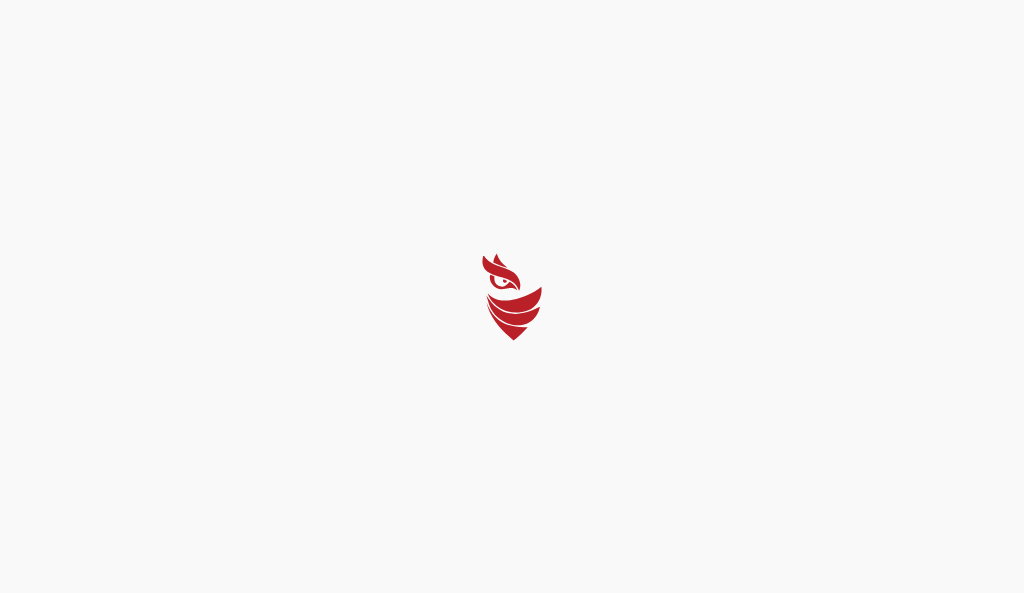 select on "Português (BR)" 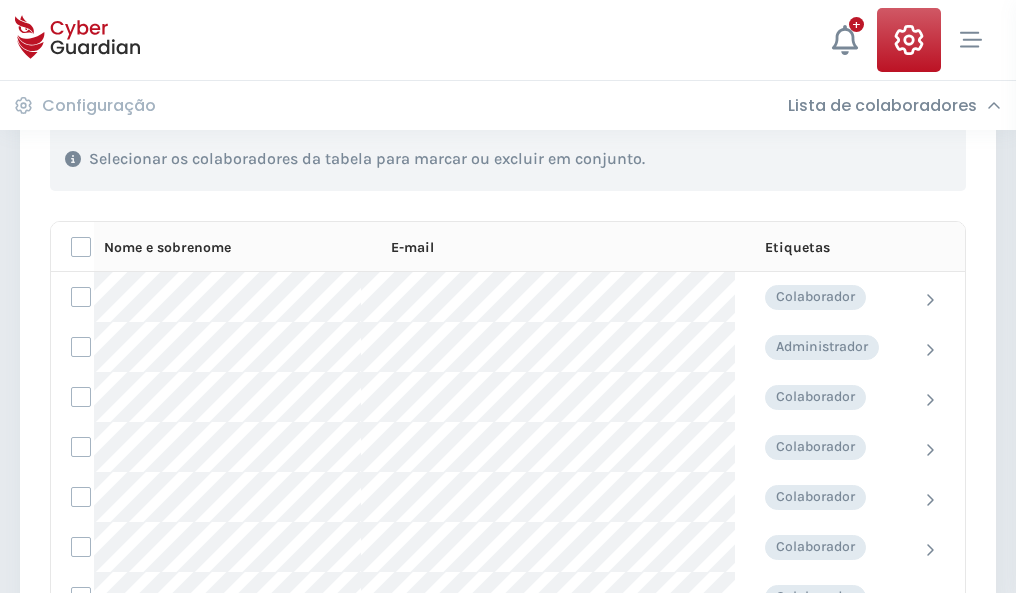 scroll, scrollTop: 856, scrollLeft: 0, axis: vertical 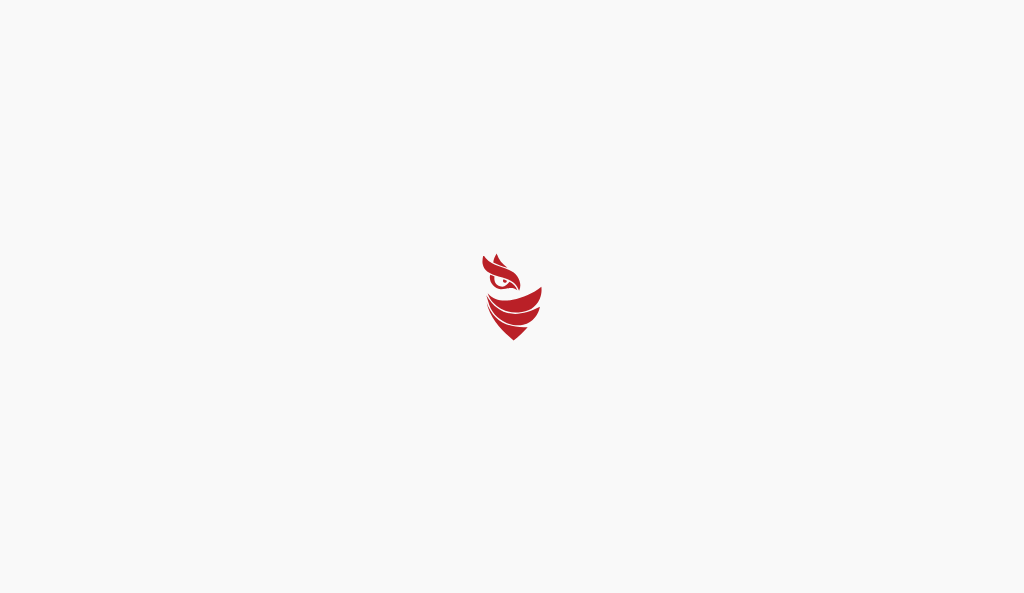 select on "Português (BR)" 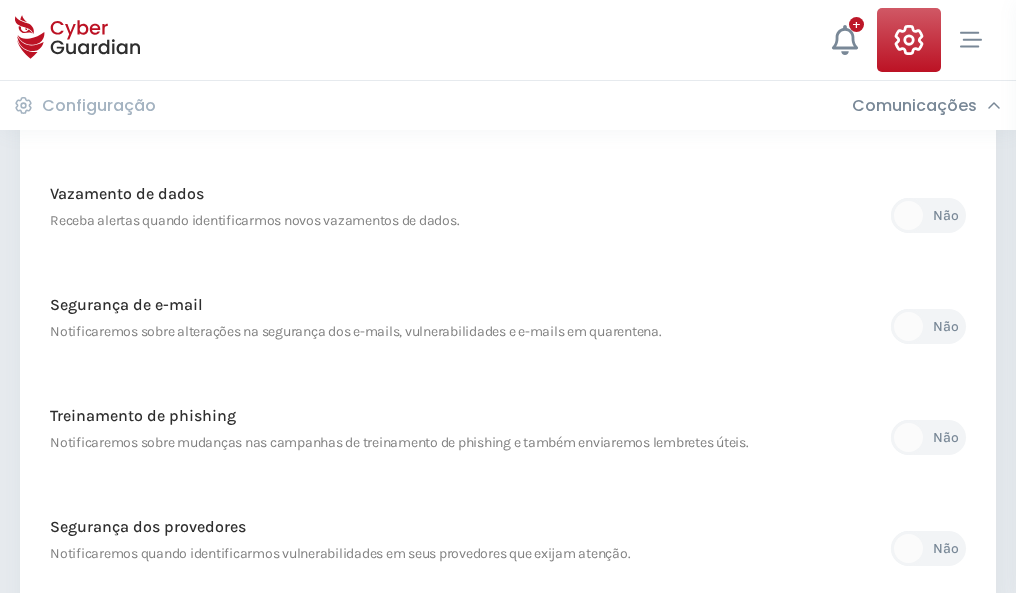 scroll, scrollTop: 1053, scrollLeft: 0, axis: vertical 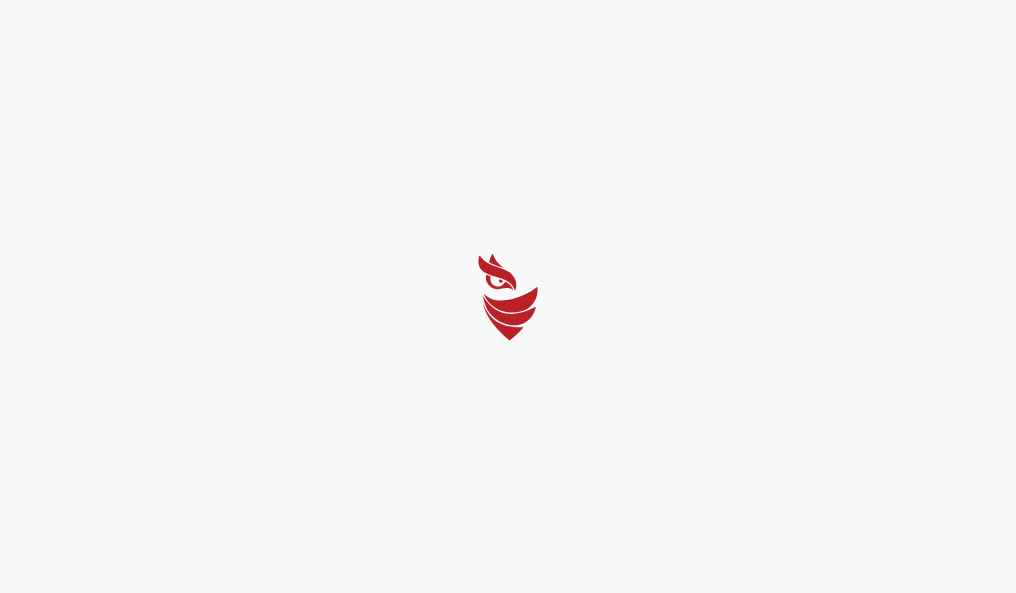 select on "Português (BR)" 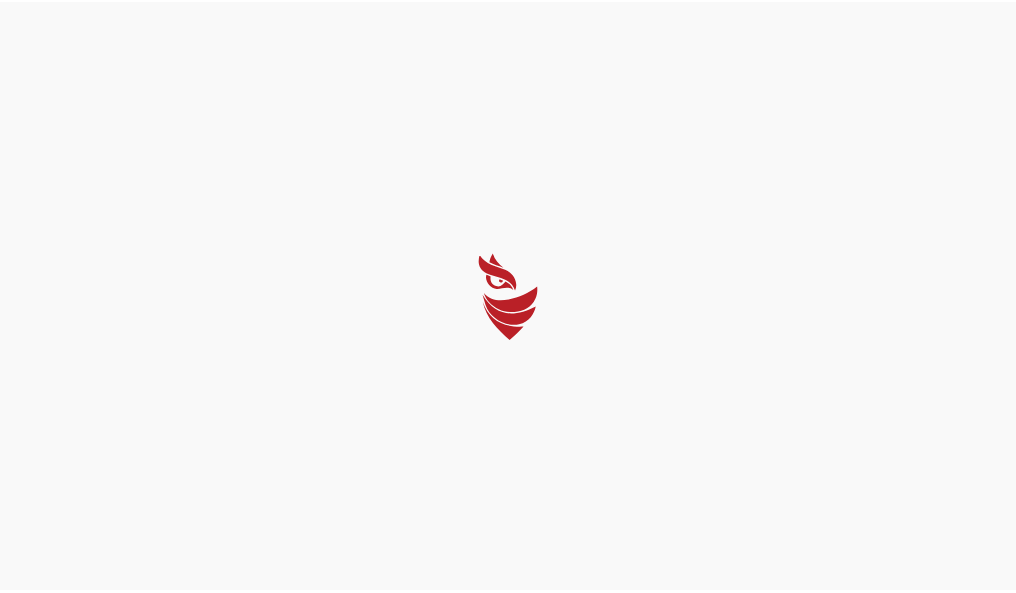scroll, scrollTop: 0, scrollLeft: 0, axis: both 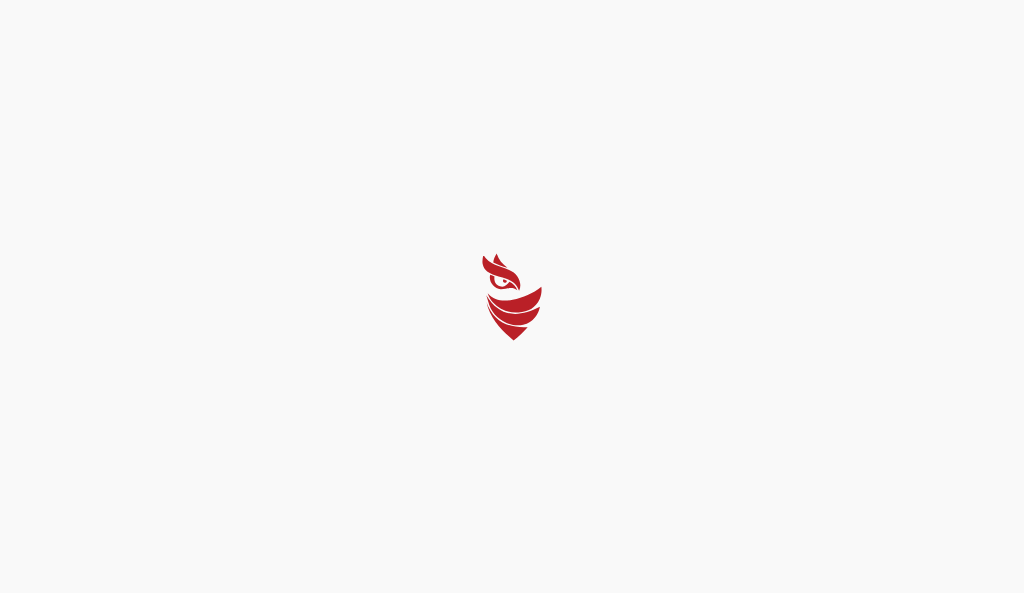 select on "Português (BR)" 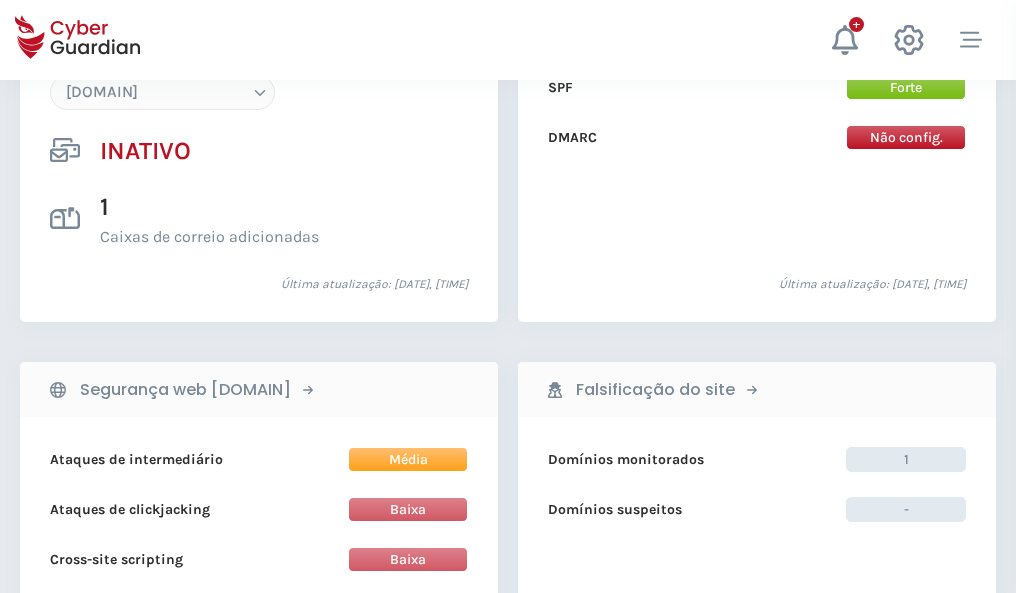 scroll, scrollTop: 1882, scrollLeft: 0, axis: vertical 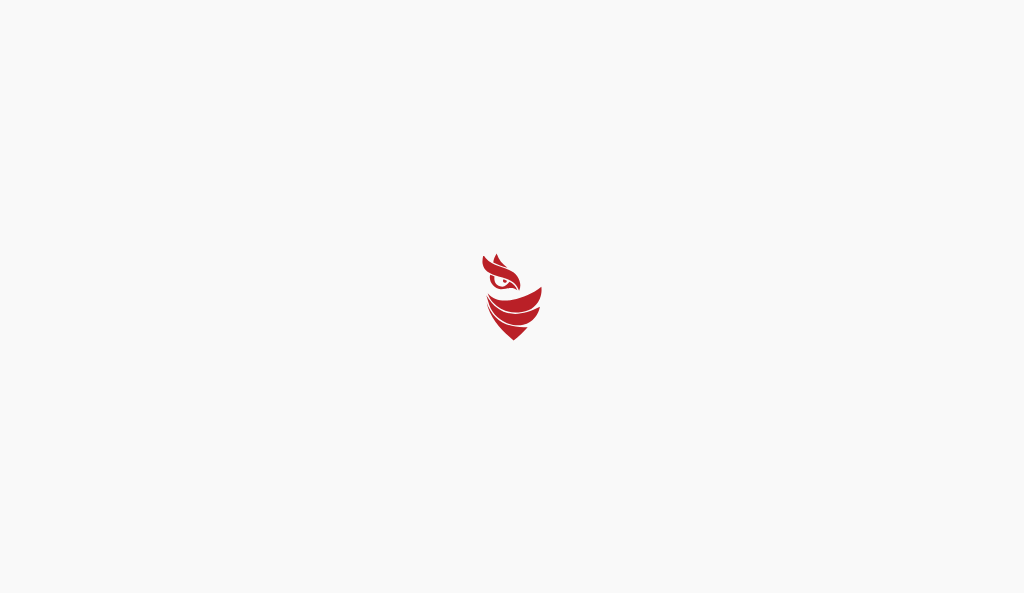 select on "Português (BR)" 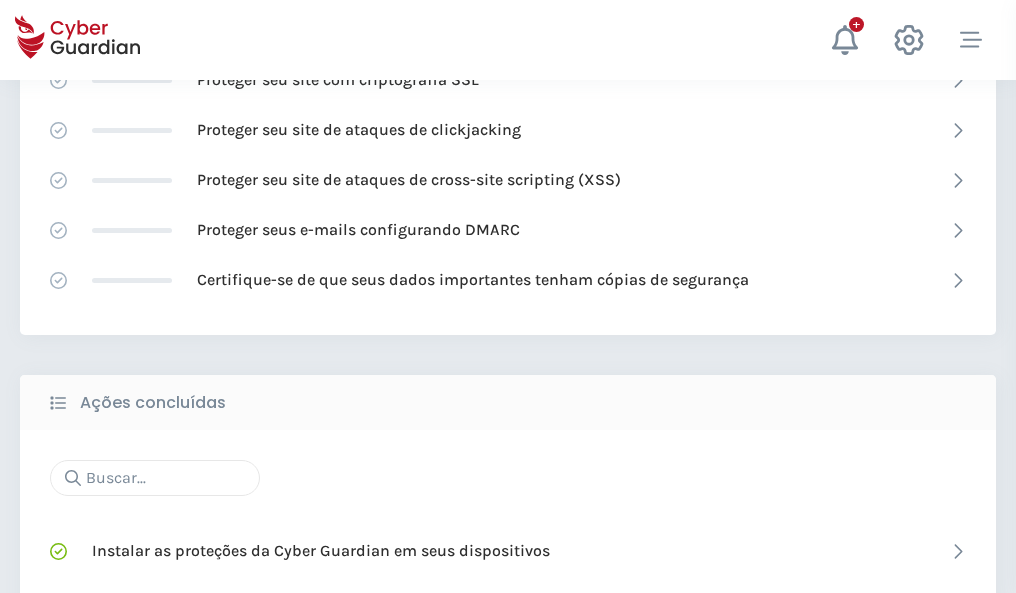 scroll, scrollTop: 1332, scrollLeft: 0, axis: vertical 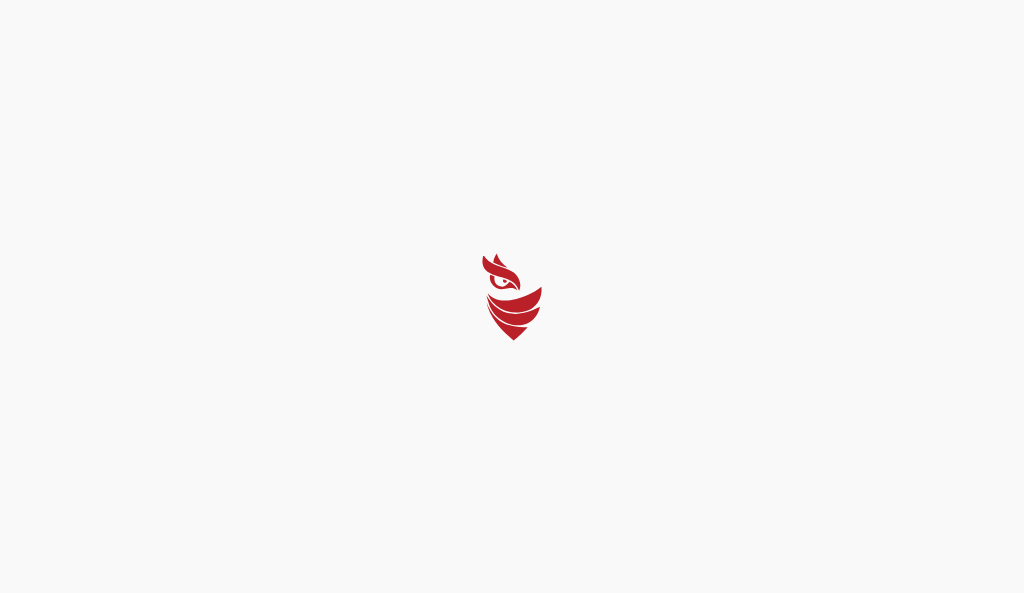 select on "Português (BR)" 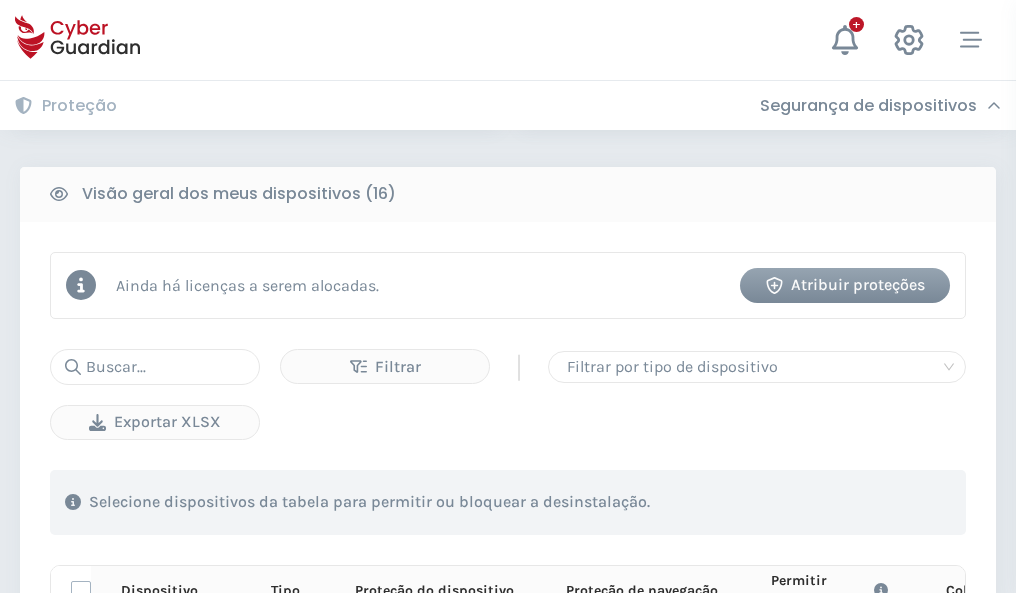 scroll, scrollTop: 1767, scrollLeft: 0, axis: vertical 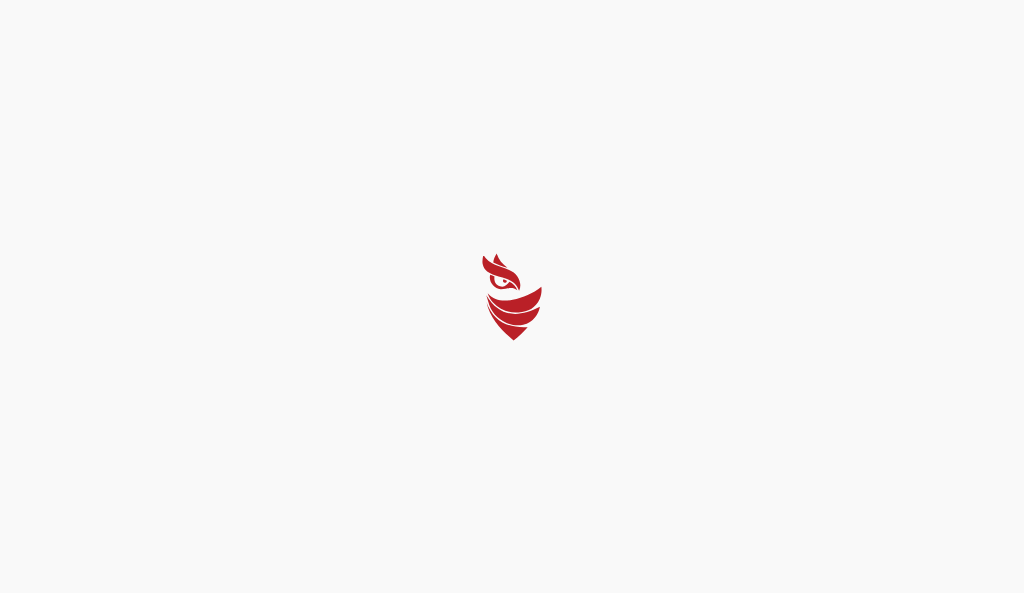 select on "Português (BR)" 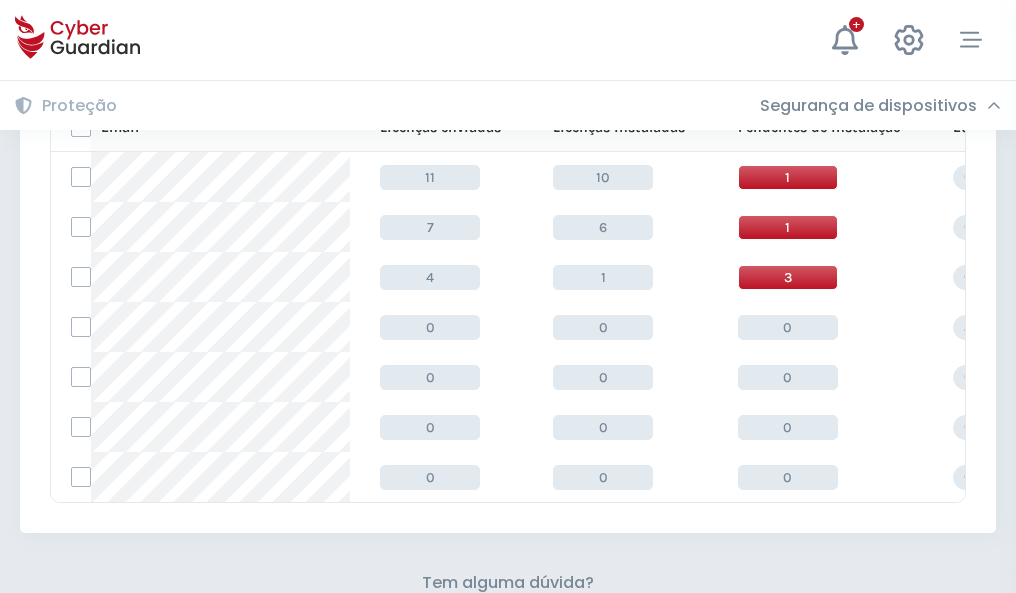scroll, scrollTop: 878, scrollLeft: 0, axis: vertical 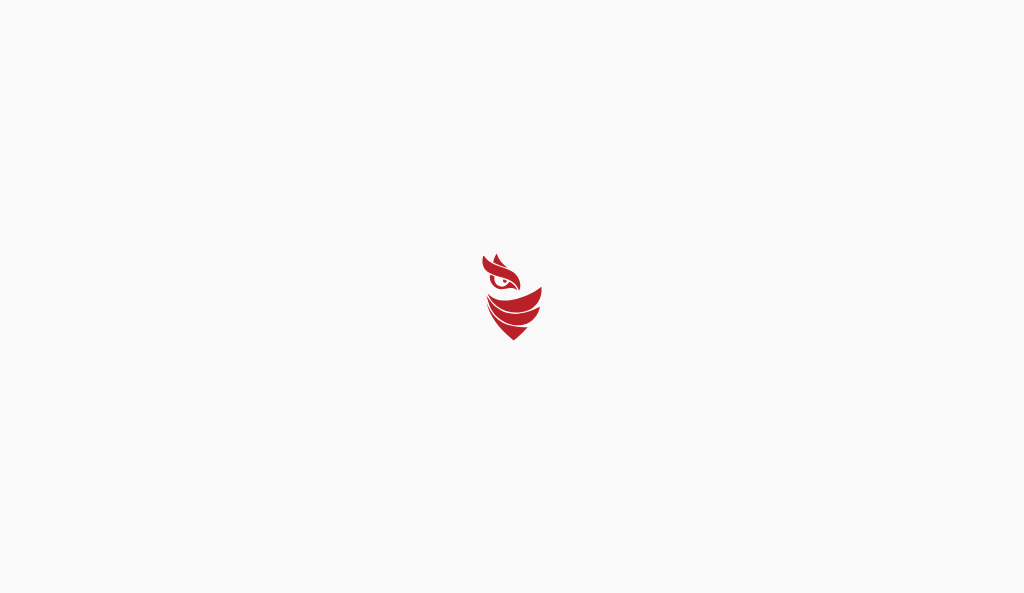 select on "Português (BR)" 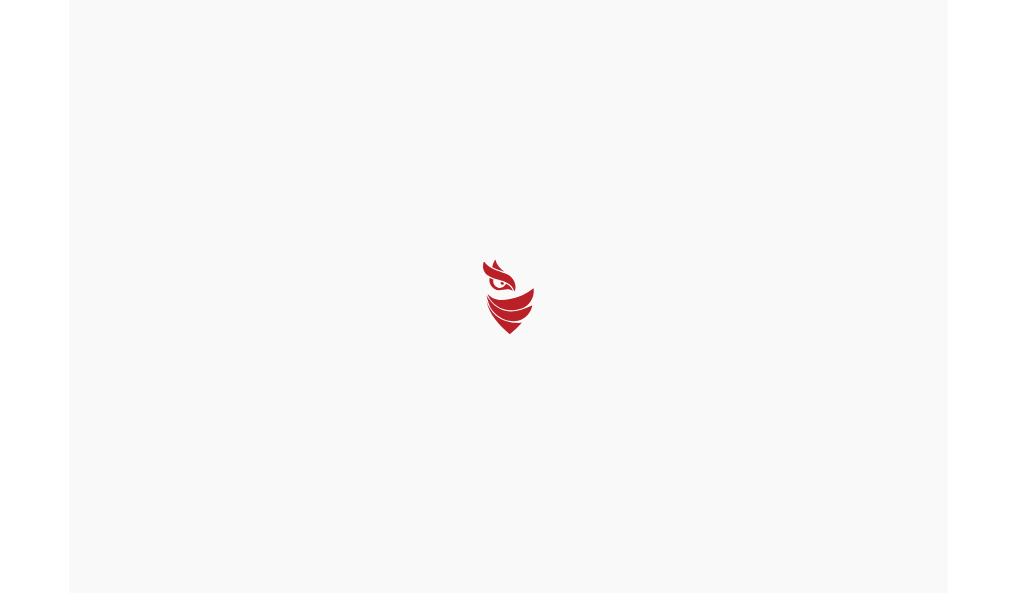 scroll, scrollTop: 0, scrollLeft: 0, axis: both 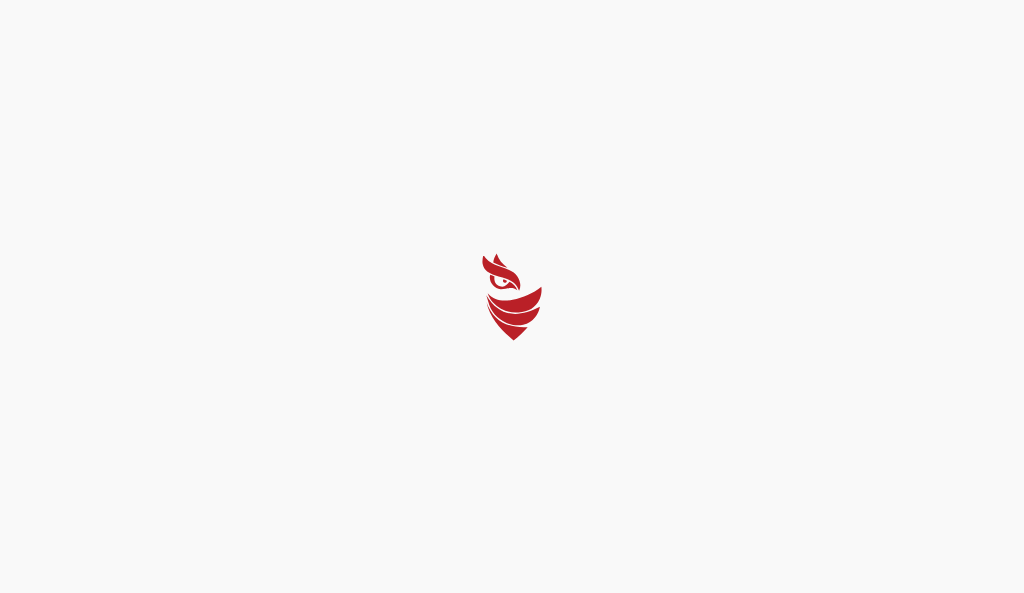 select on "Português (BR)" 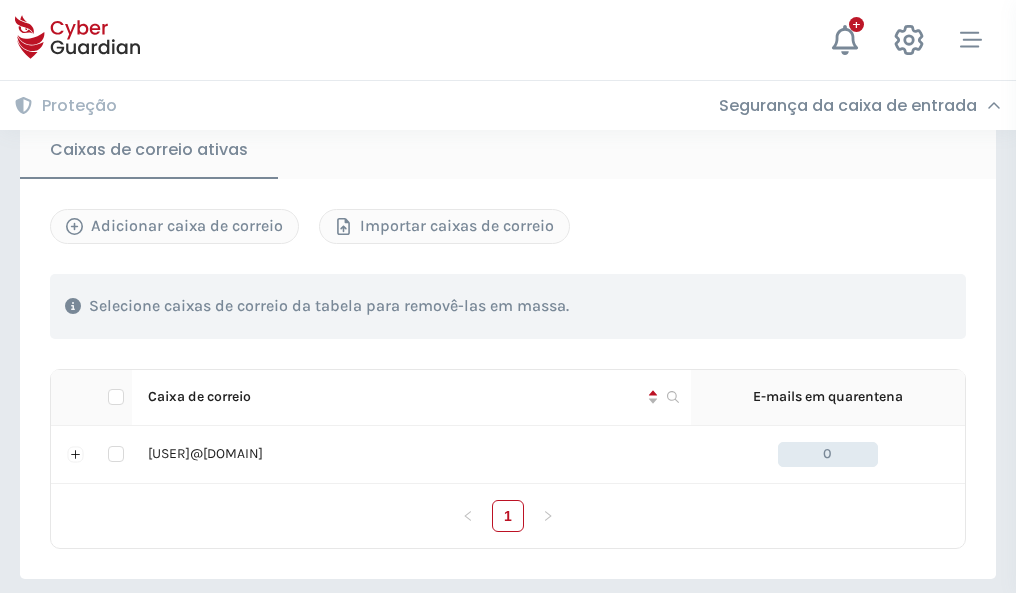 scroll, scrollTop: 1650, scrollLeft: 0, axis: vertical 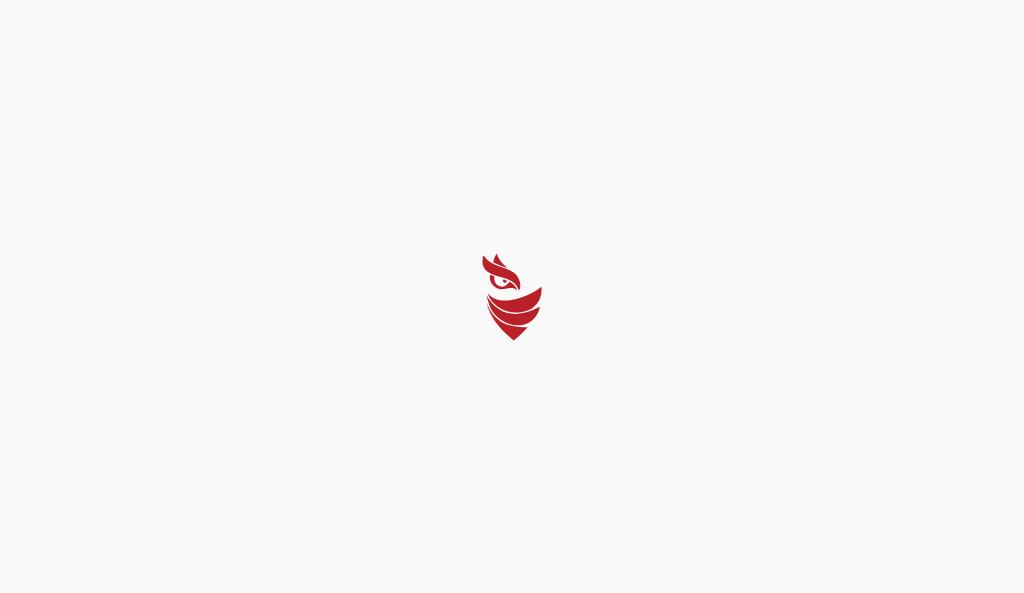 select on "Português (BR)" 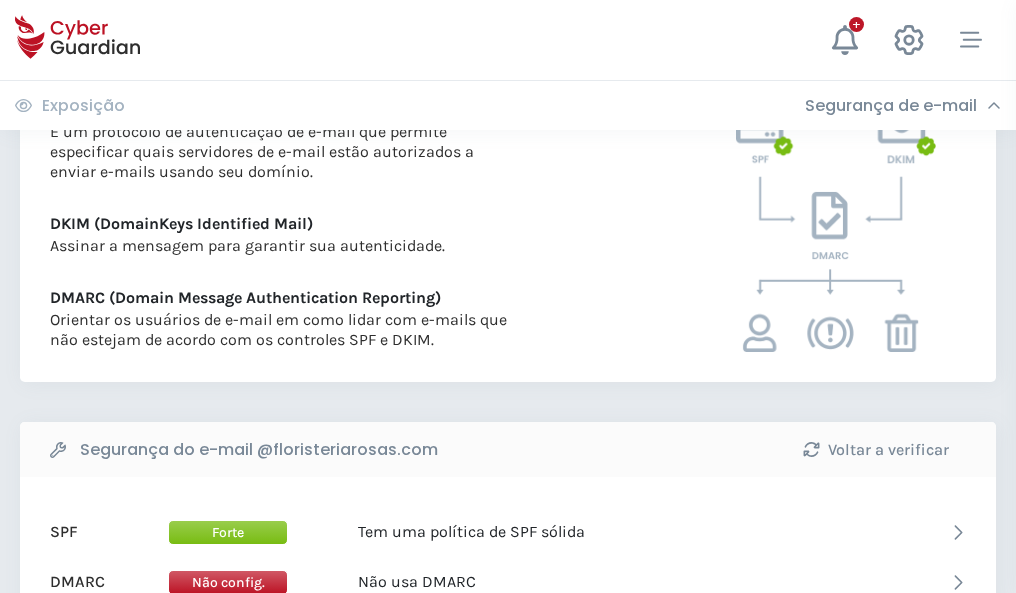 scroll, scrollTop: 1079, scrollLeft: 0, axis: vertical 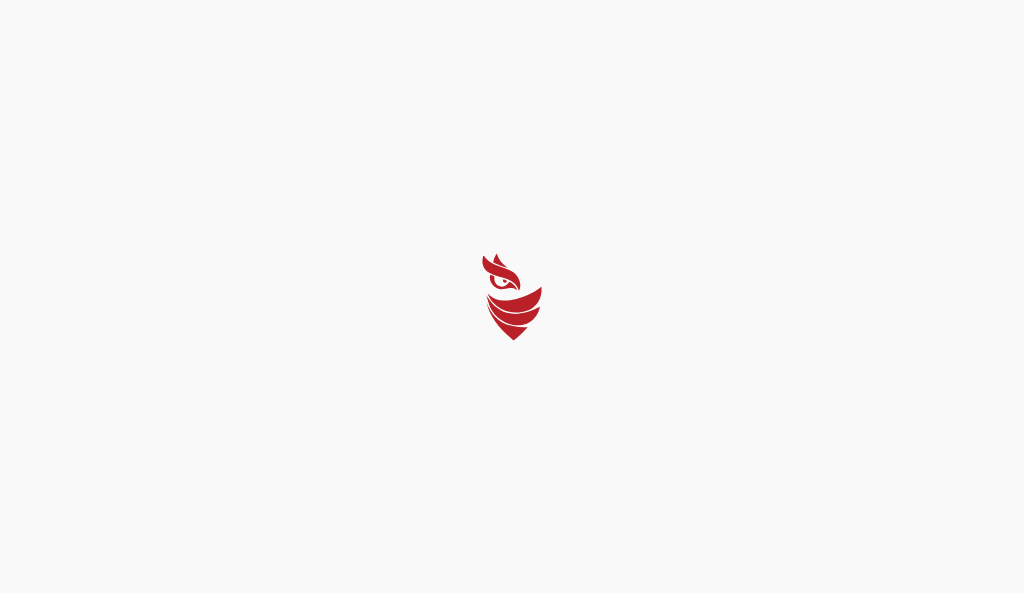 select on "Português (BR)" 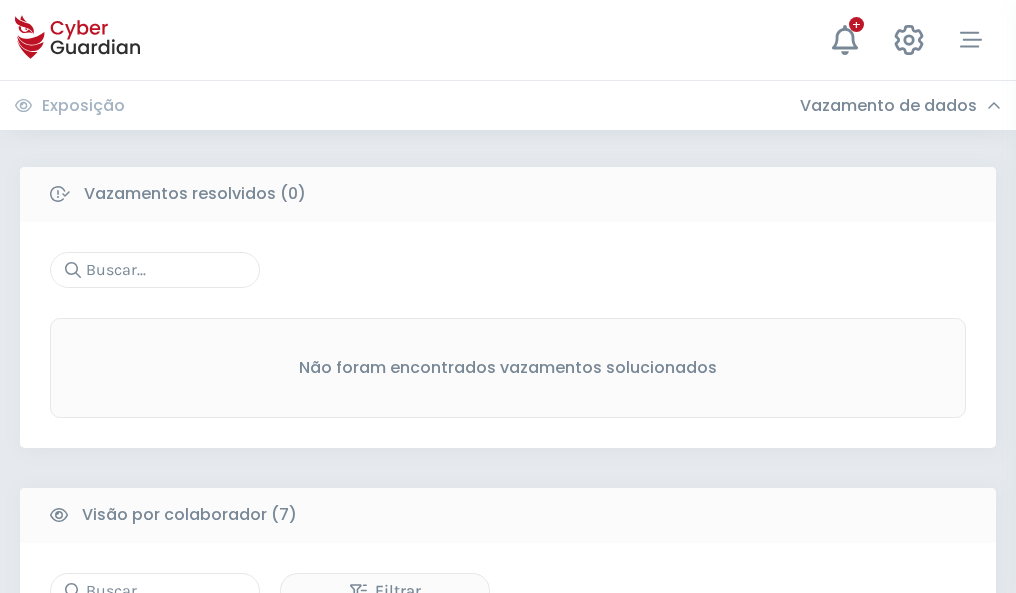 scroll, scrollTop: 1654, scrollLeft: 0, axis: vertical 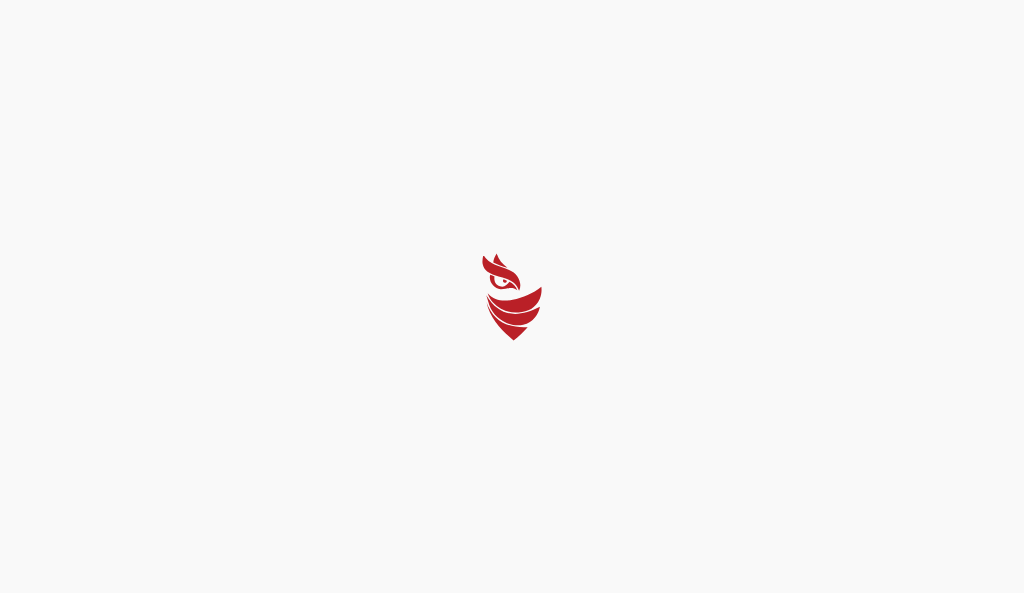 select on "Português (BR)" 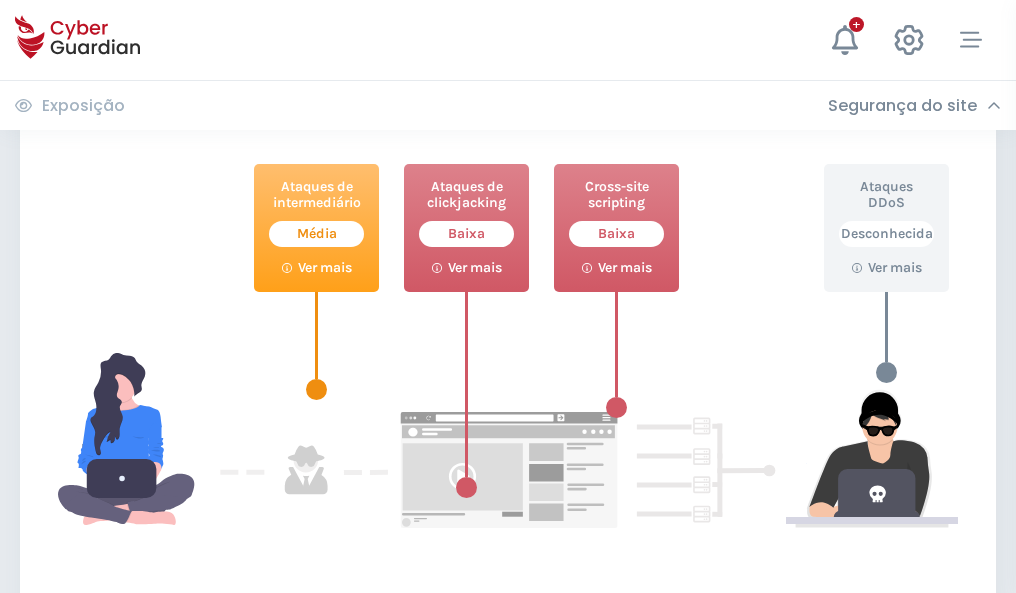 scroll, scrollTop: 1089, scrollLeft: 0, axis: vertical 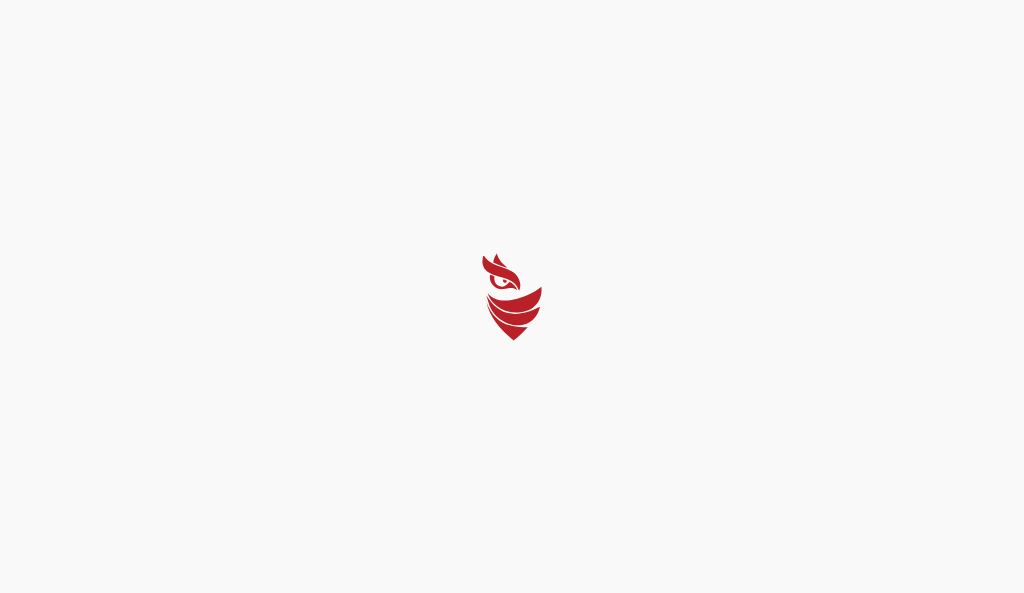 select on "Português (BR)" 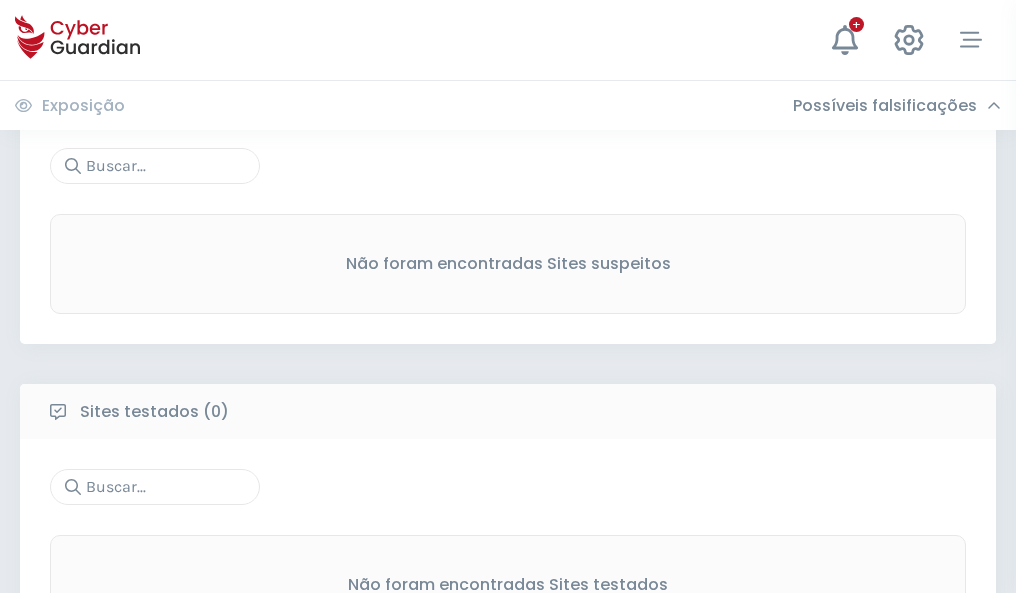 scroll, scrollTop: 1046, scrollLeft: 0, axis: vertical 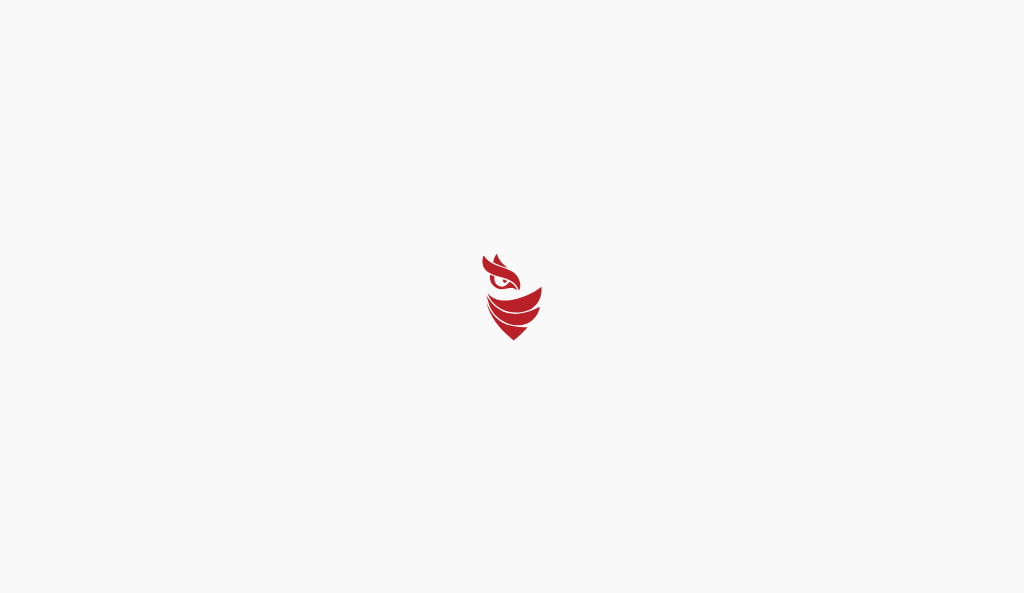 select on "Português (BR)" 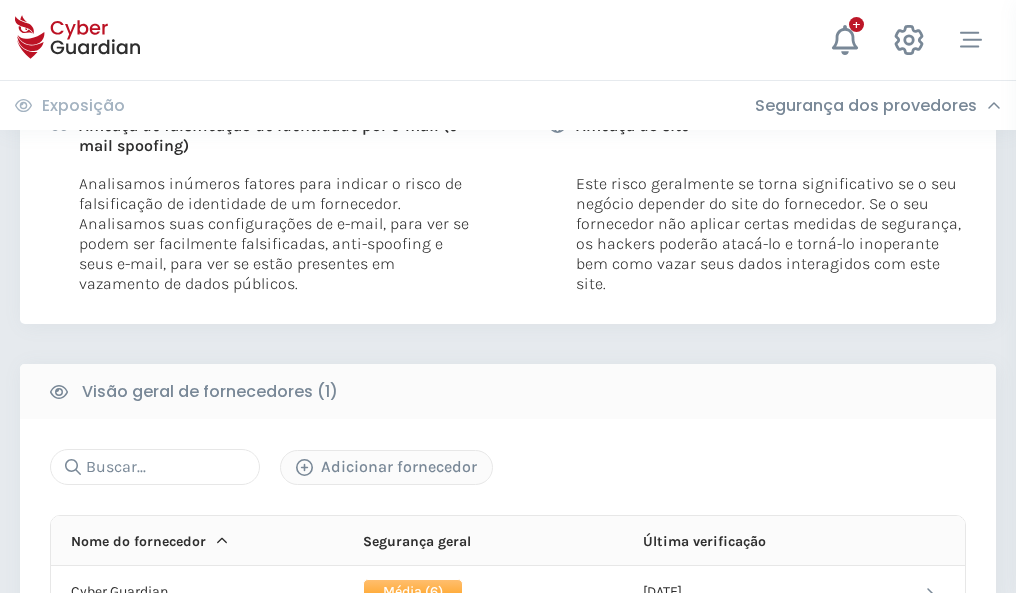 scroll, scrollTop: 1019, scrollLeft: 0, axis: vertical 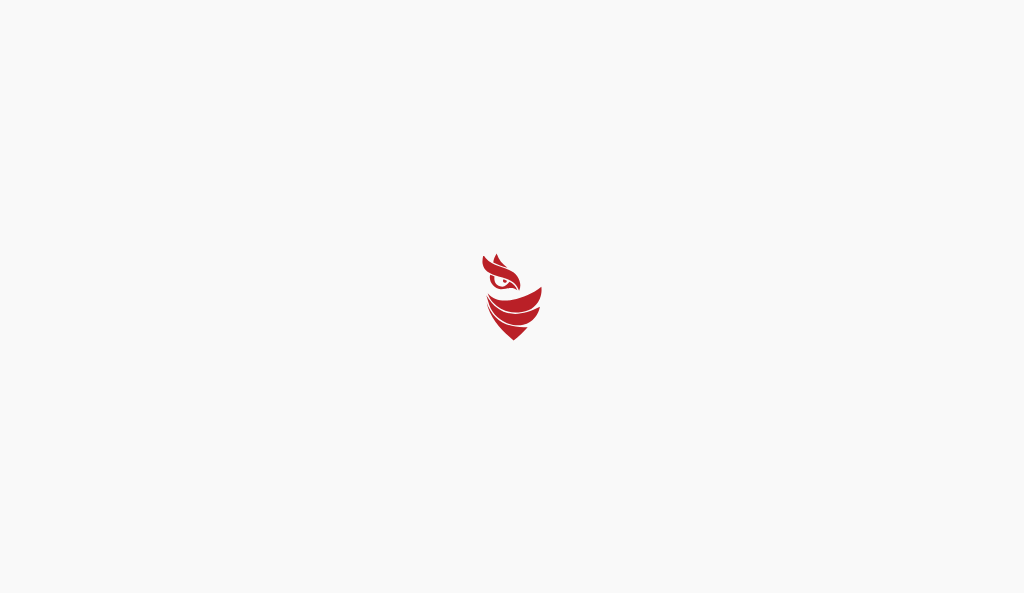 select on "Português (BR)" 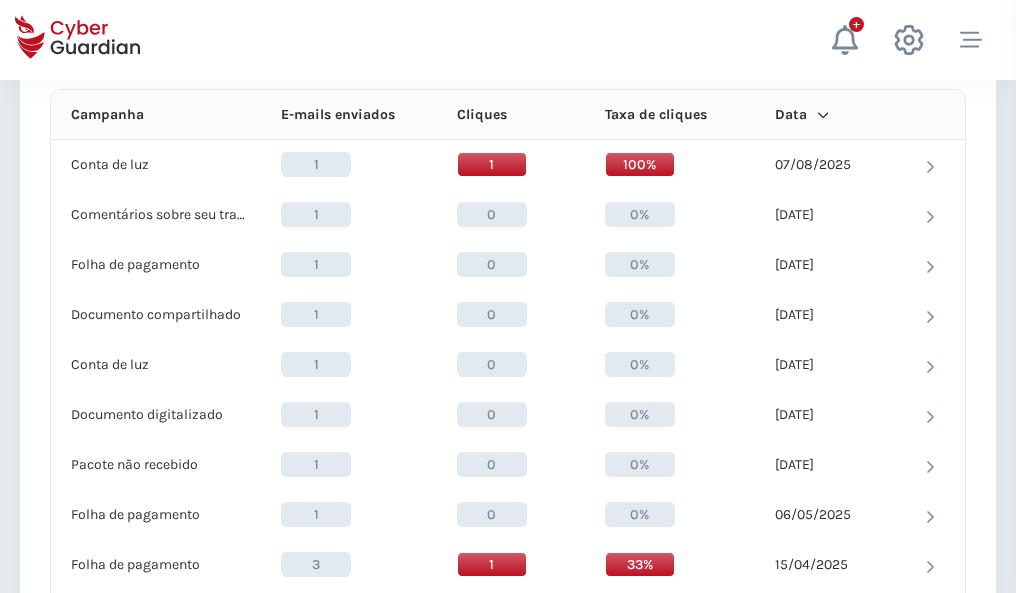 scroll, scrollTop: 1793, scrollLeft: 0, axis: vertical 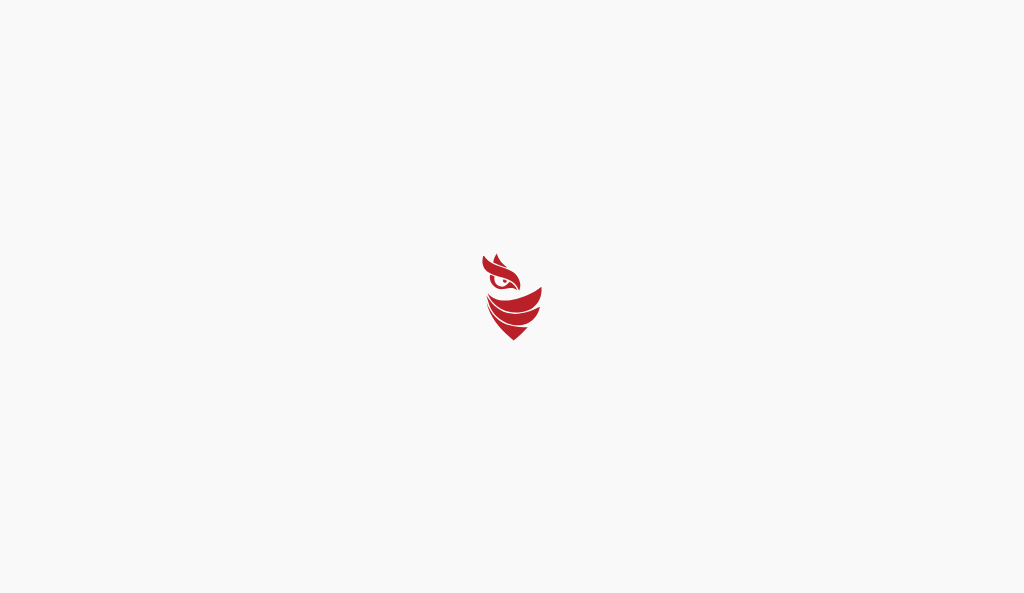 select on "Português (BR)" 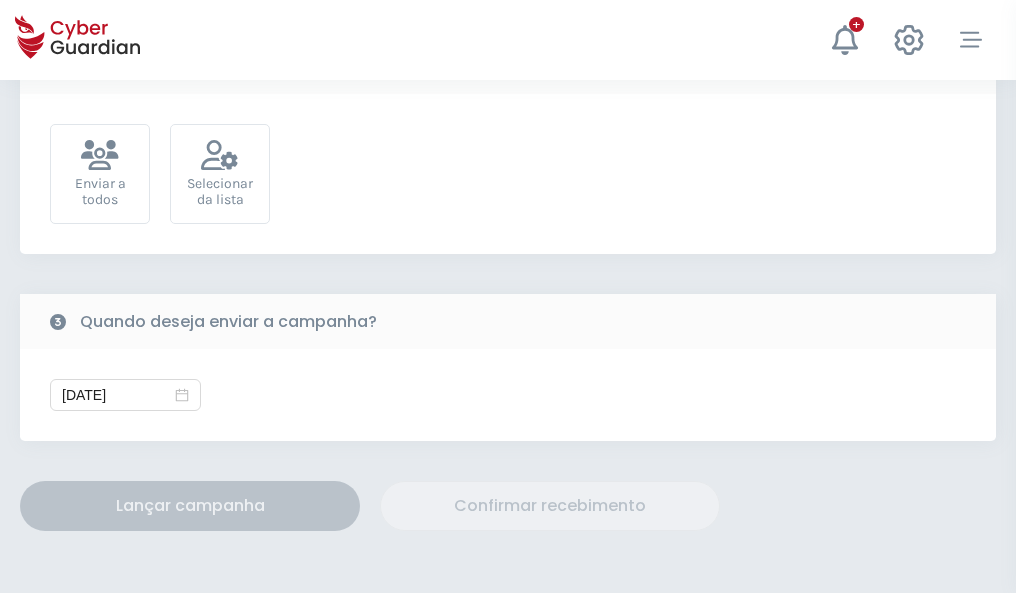 scroll, scrollTop: 732, scrollLeft: 0, axis: vertical 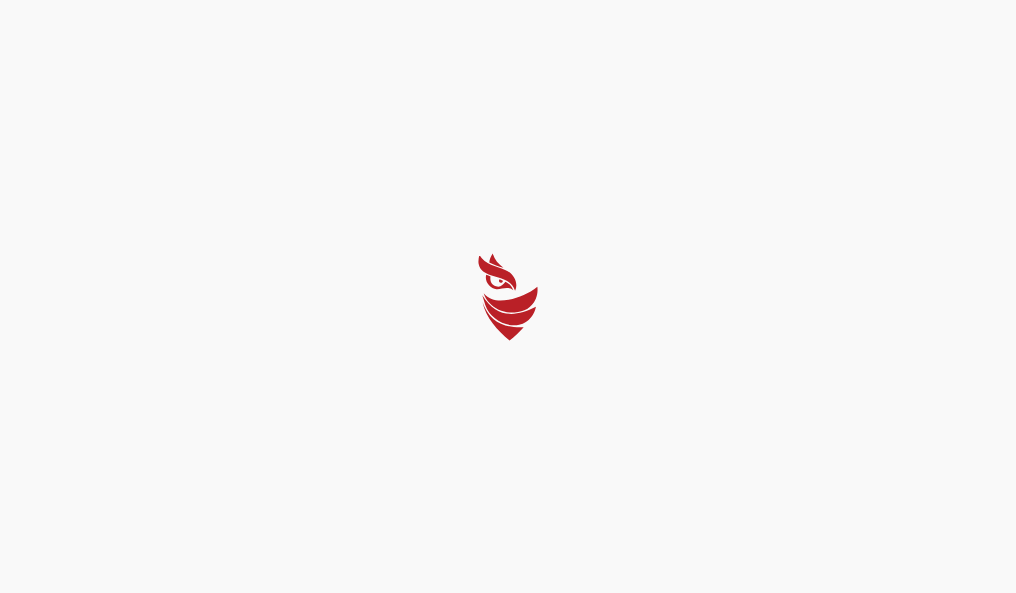 select on "Português (BR)" 